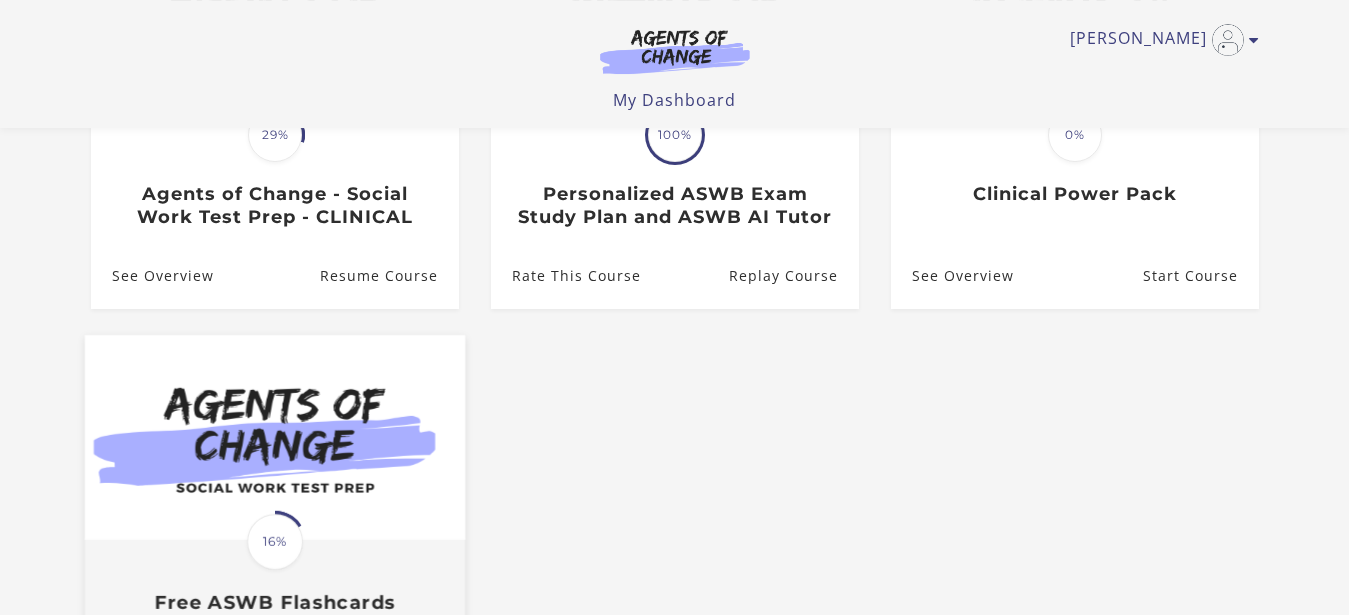 scroll, scrollTop: 204, scrollLeft: 0, axis: vertical 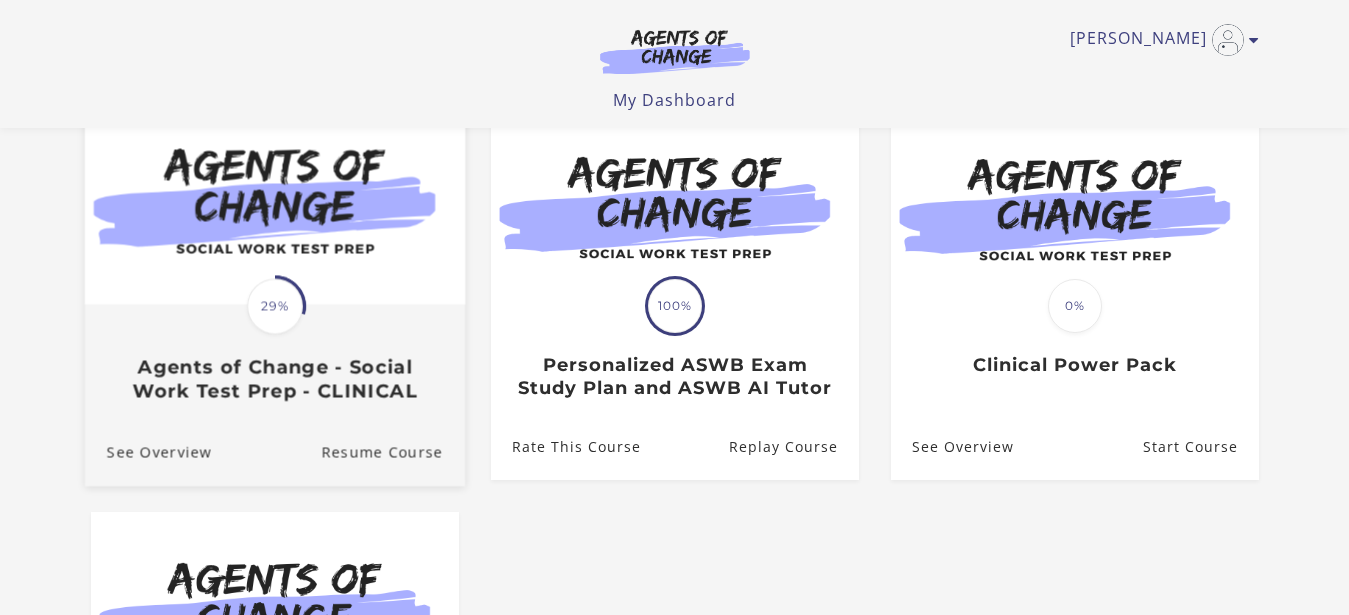 click on "Agents of Change - Social Work Test Prep - CLINICAL" at bounding box center [274, 379] 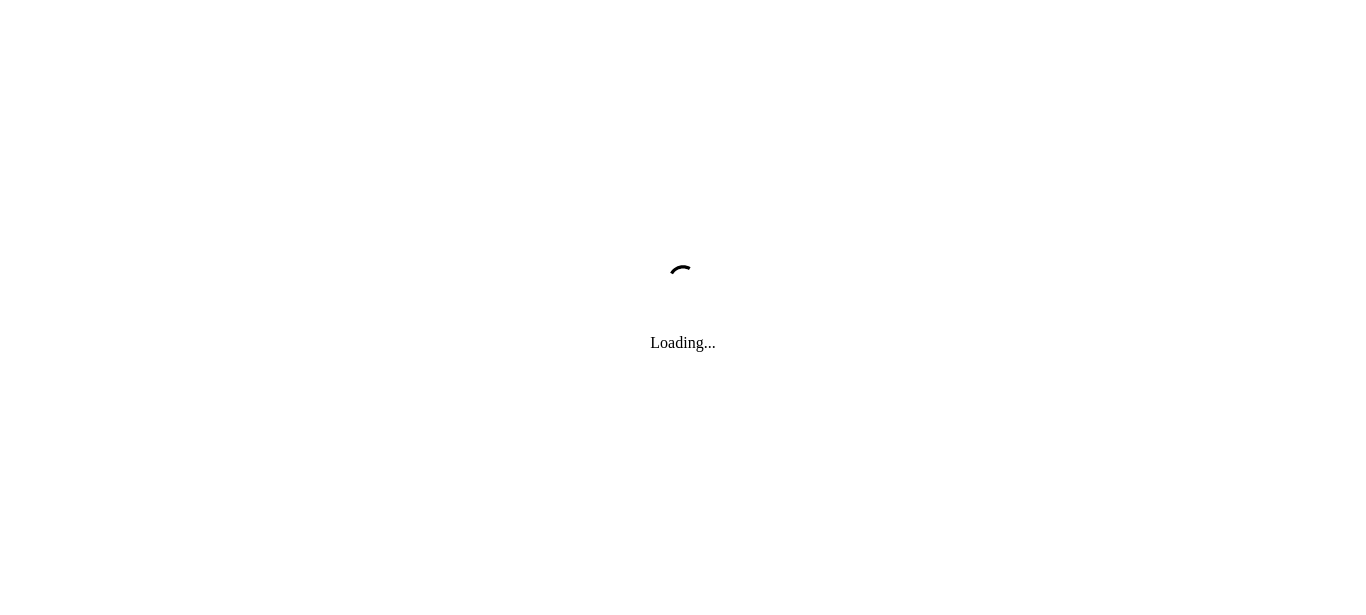 scroll, scrollTop: 0, scrollLeft: 0, axis: both 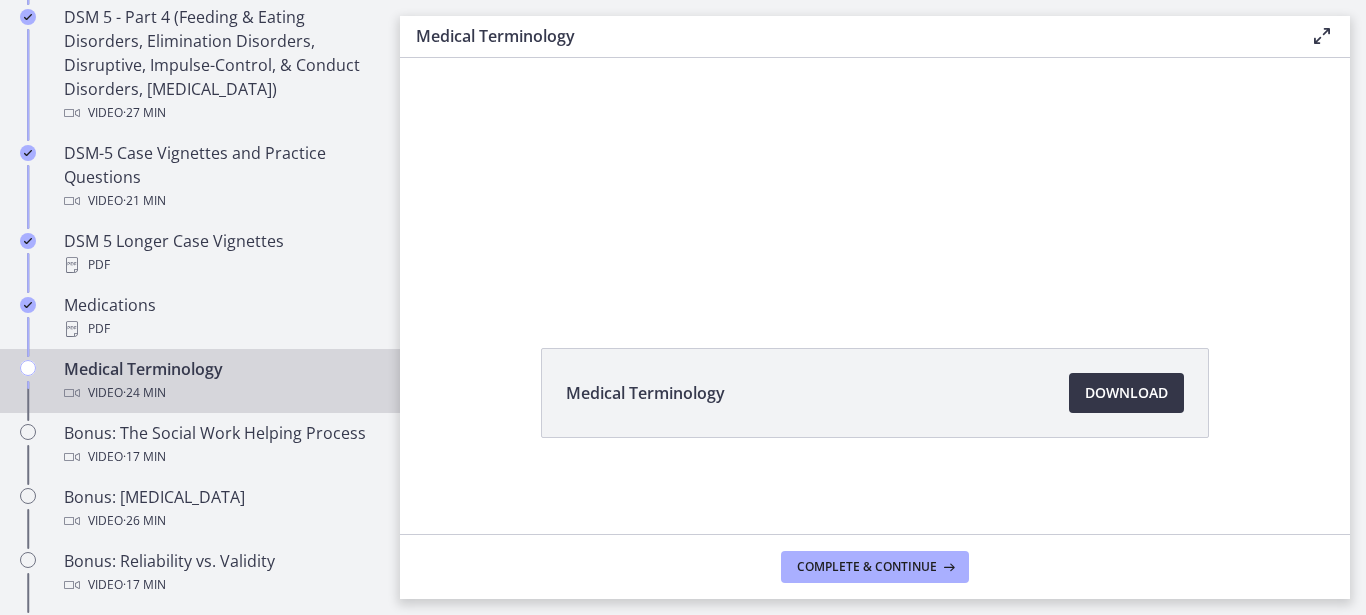 click on "Download
Opens in a new window" at bounding box center (1126, 393) 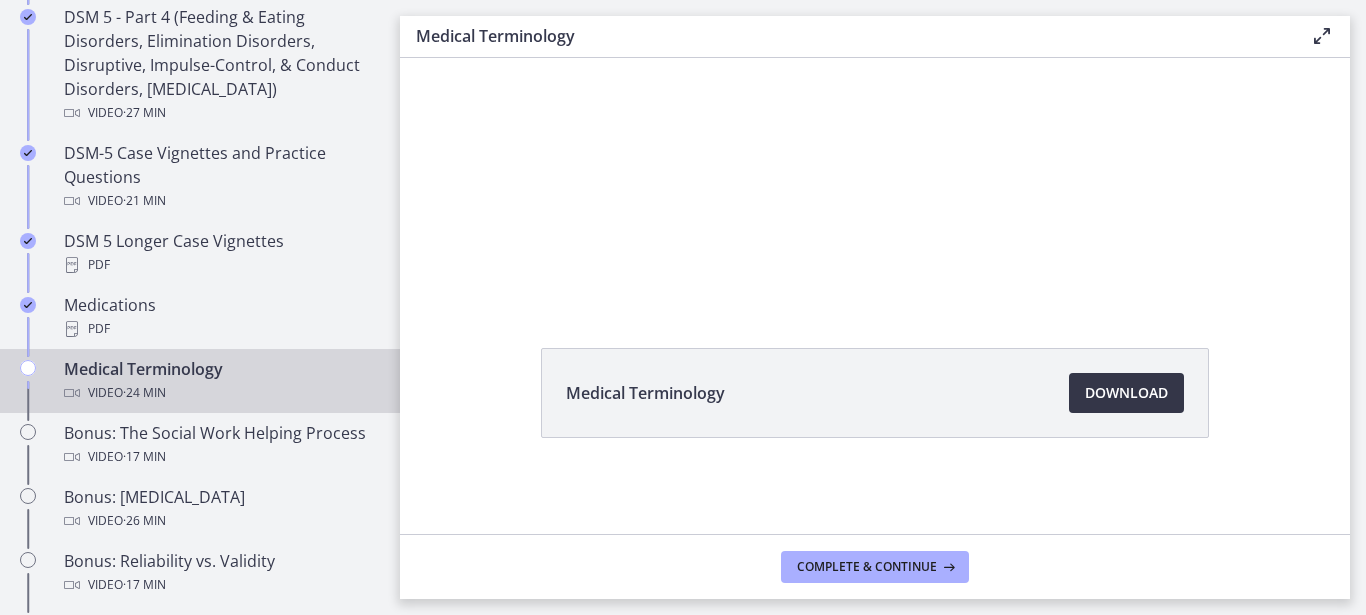 scroll, scrollTop: 0, scrollLeft: 0, axis: both 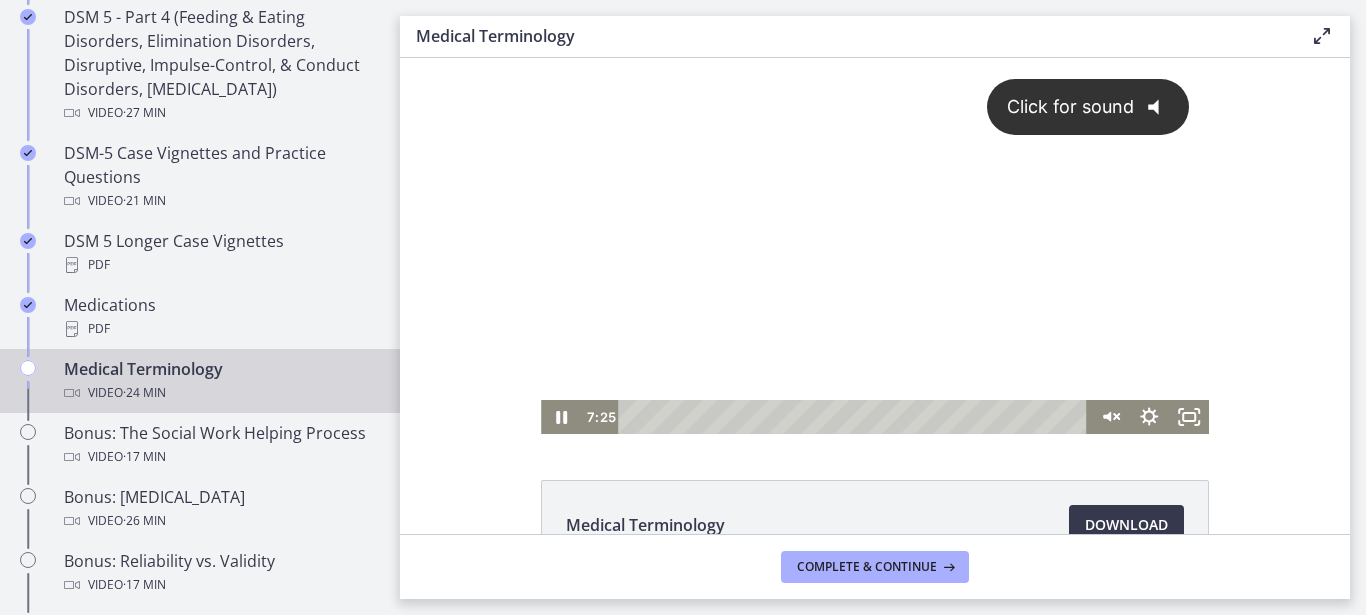 click on "Click for sound
@keyframes VOLUME_SMALL_WAVE_FLASH {
0% { opacity: 0; }
33% { opacity: 1; }
66% { opacity: 1; }
100% { opacity: 0; }
}
@keyframes VOLUME_LARGE_WAVE_FLASH {
0% { opacity: 0; }
33% { opacity: 1; }
66% { opacity: 1; }
100% { opacity: 0; }
}
.volume__small-wave {
animation: VOLUME_SMALL_WAVE_FLASH 2s infinite;
opacity: 0;
}
.volume__large-wave {
animation: VOLUME_LARGE_WAVE_FLASH 2s infinite .3s;
opacity: 0;
}" at bounding box center (875, 229) 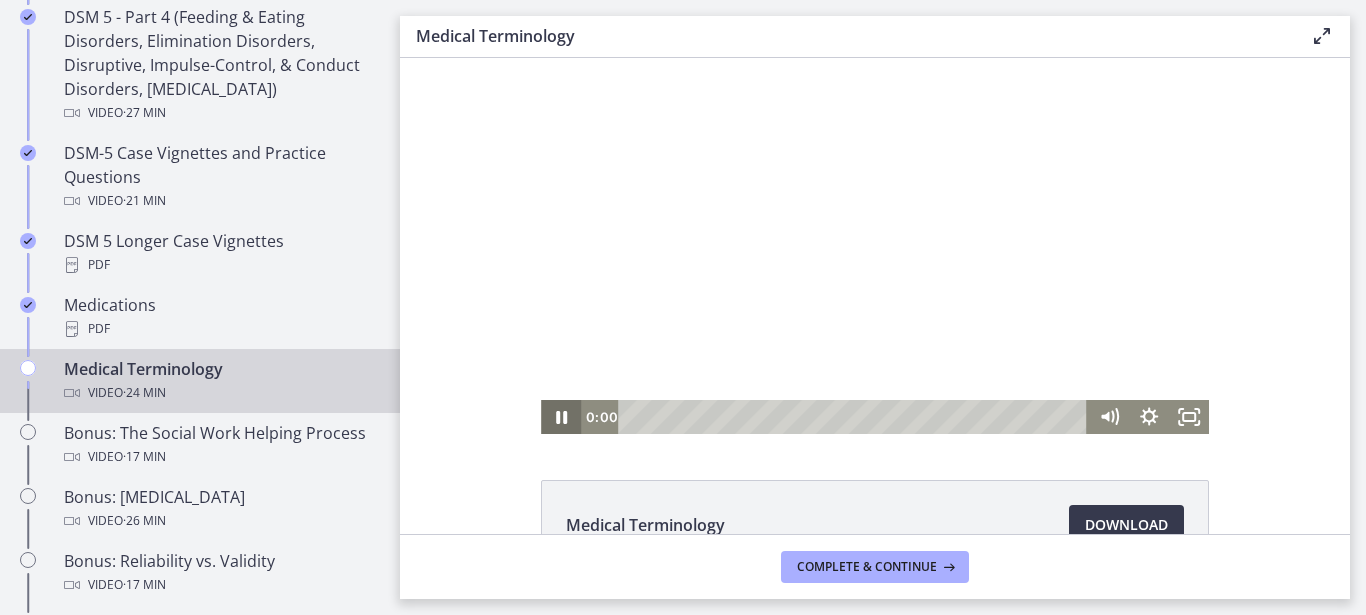 drag, startPoint x: 762, startPoint y: 416, endPoint x: 544, endPoint y: 414, distance: 218.00917 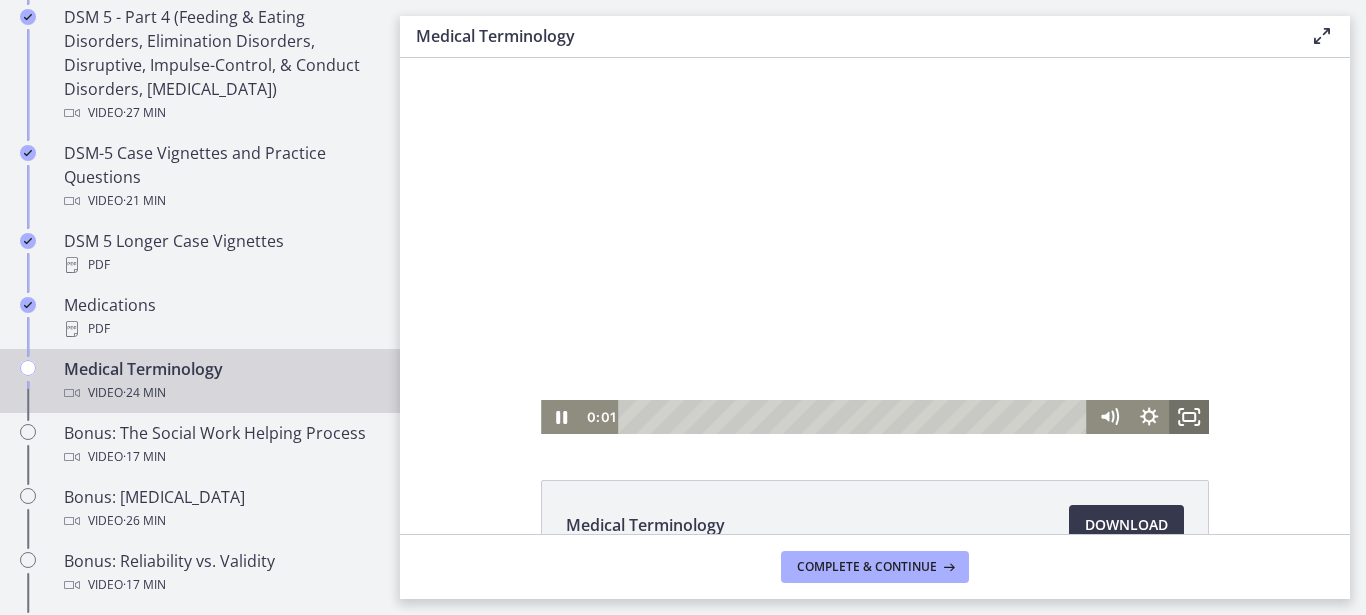 click 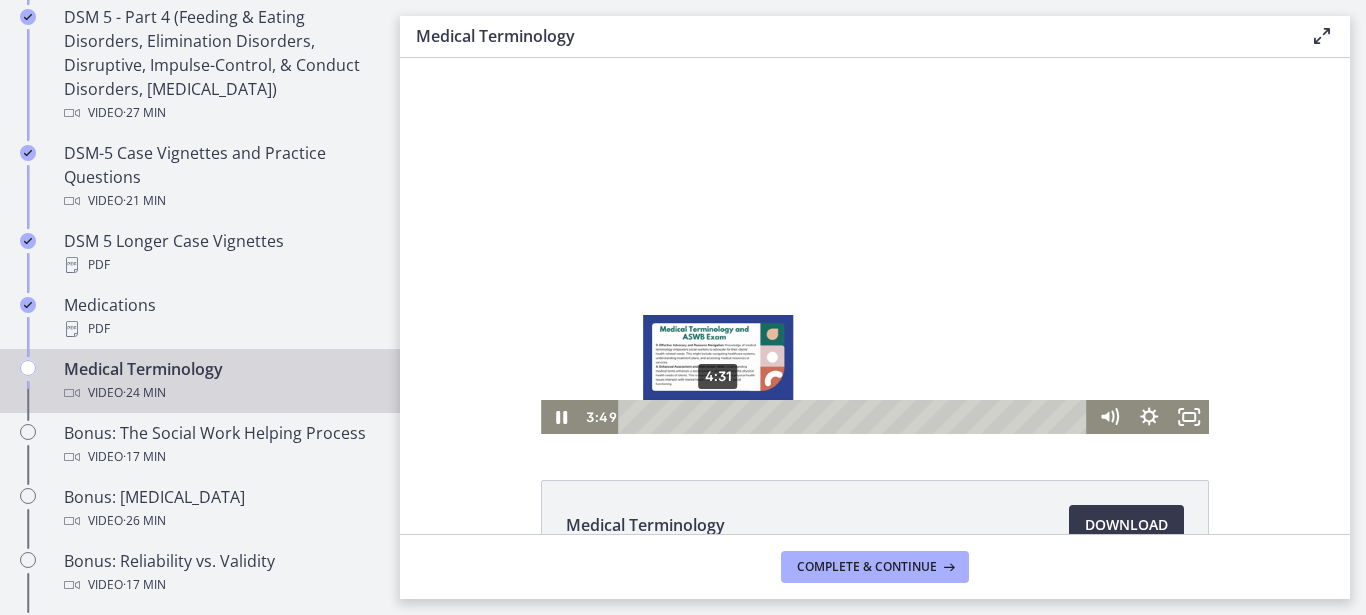 click on "4:31" at bounding box center (856, 417) 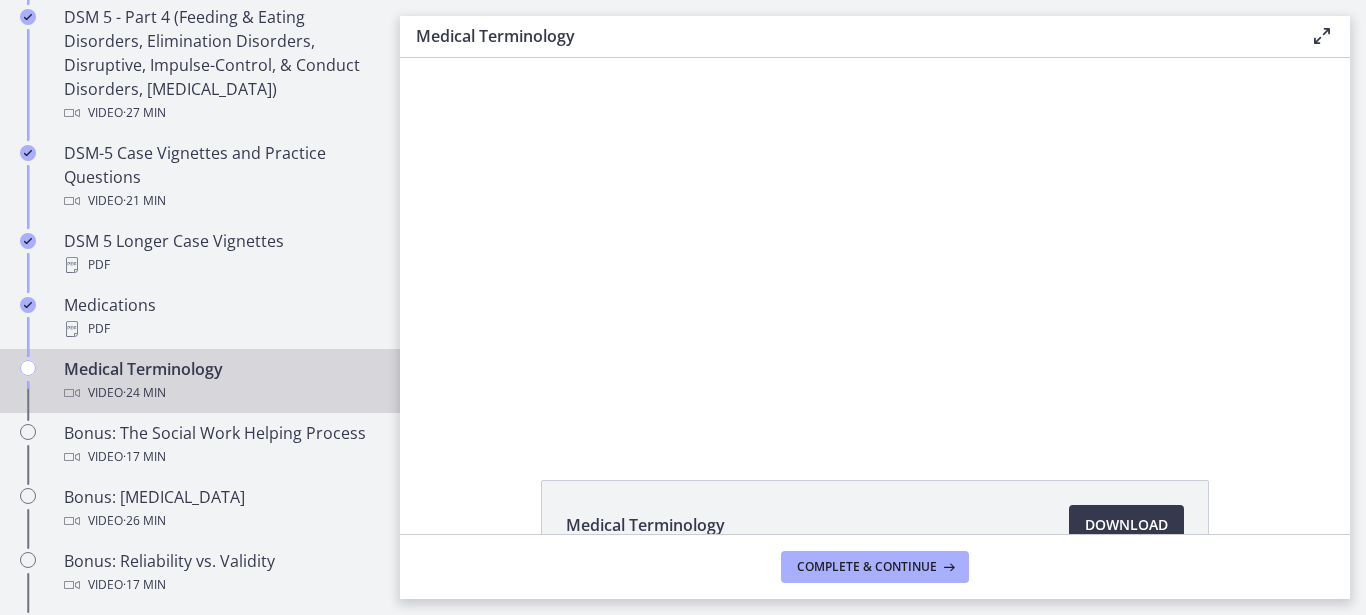 click at bounding box center [1322, 36] 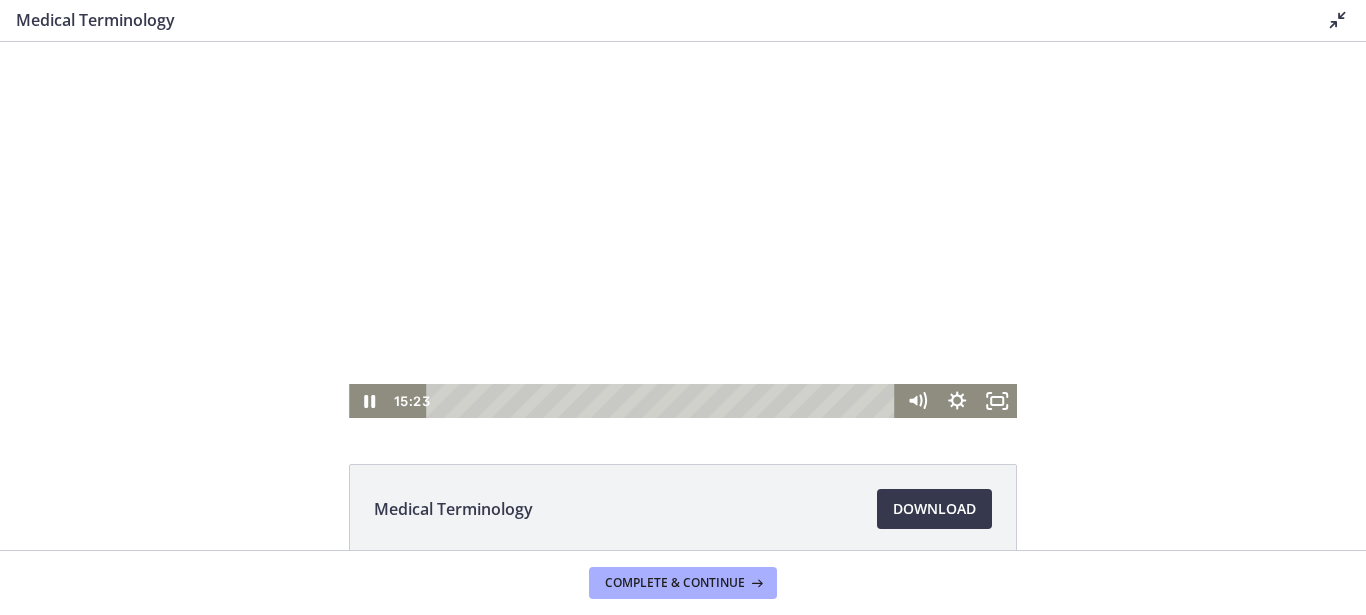 click at bounding box center (683, 230) 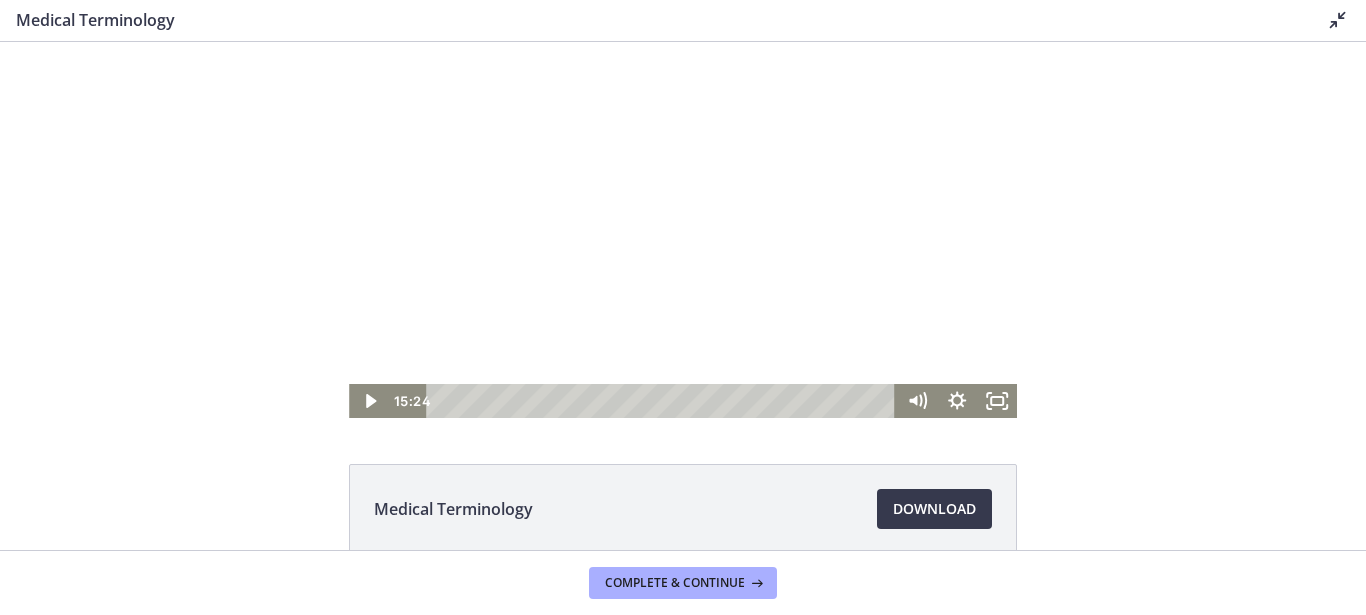 click at bounding box center (683, 230) 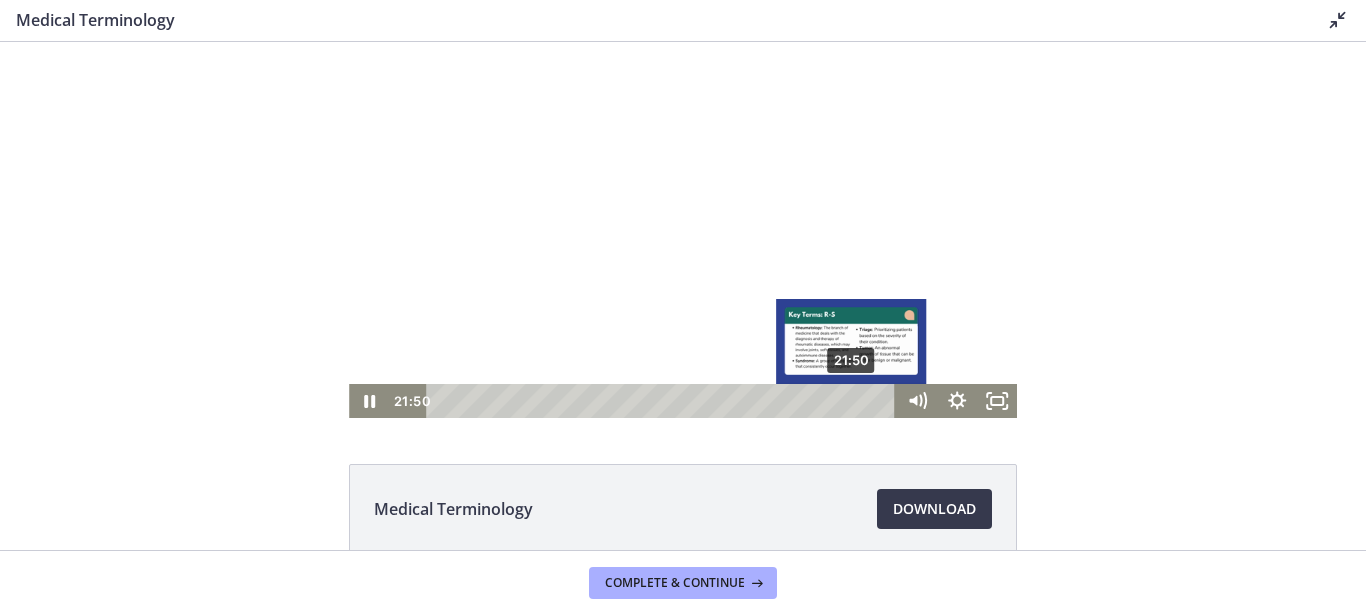 click on "21:50" at bounding box center [664, 401] 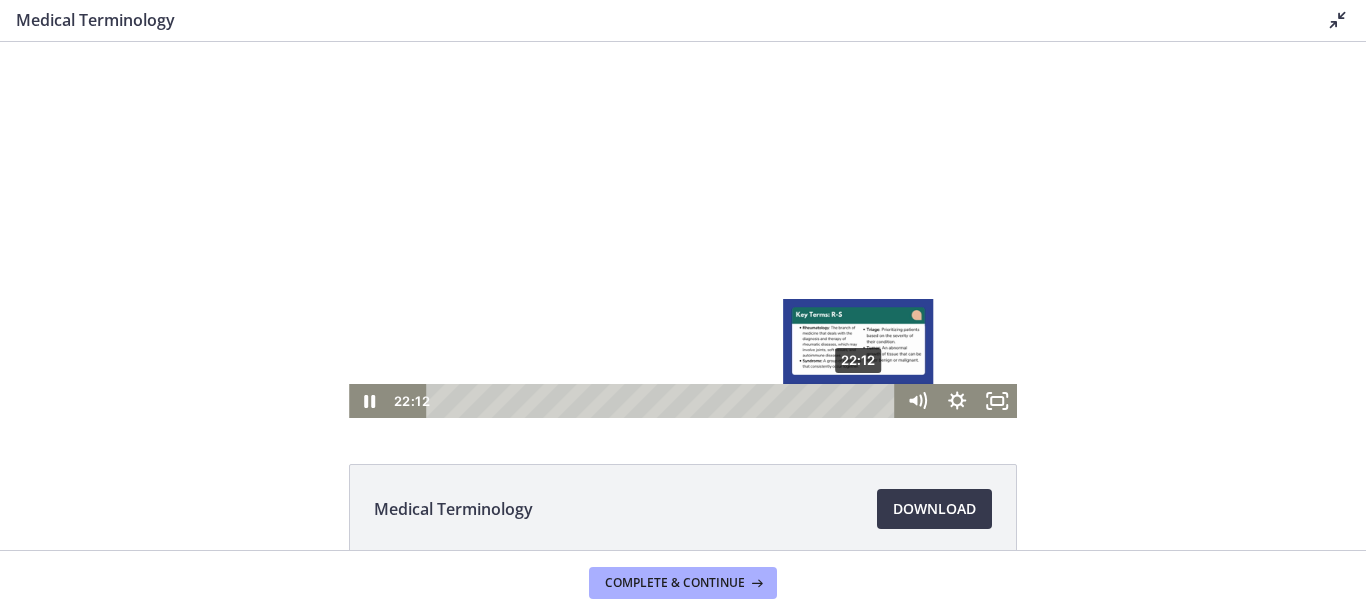 click on "22:12" at bounding box center (664, 401) 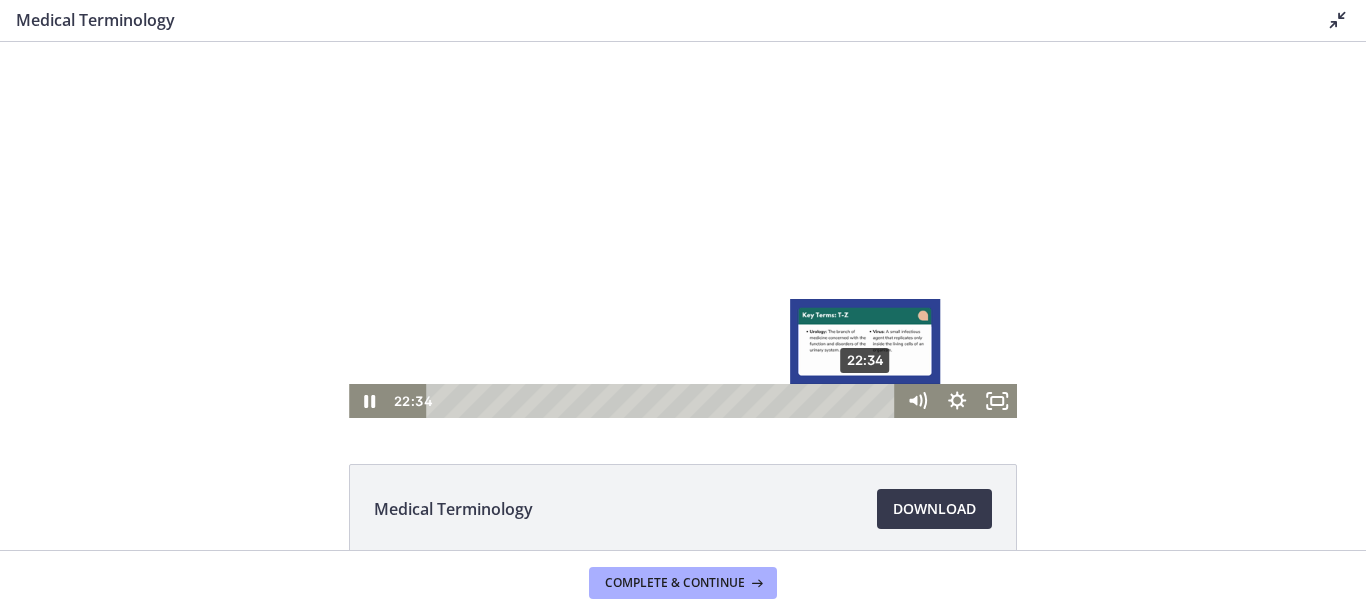 click on "22:34" at bounding box center (664, 401) 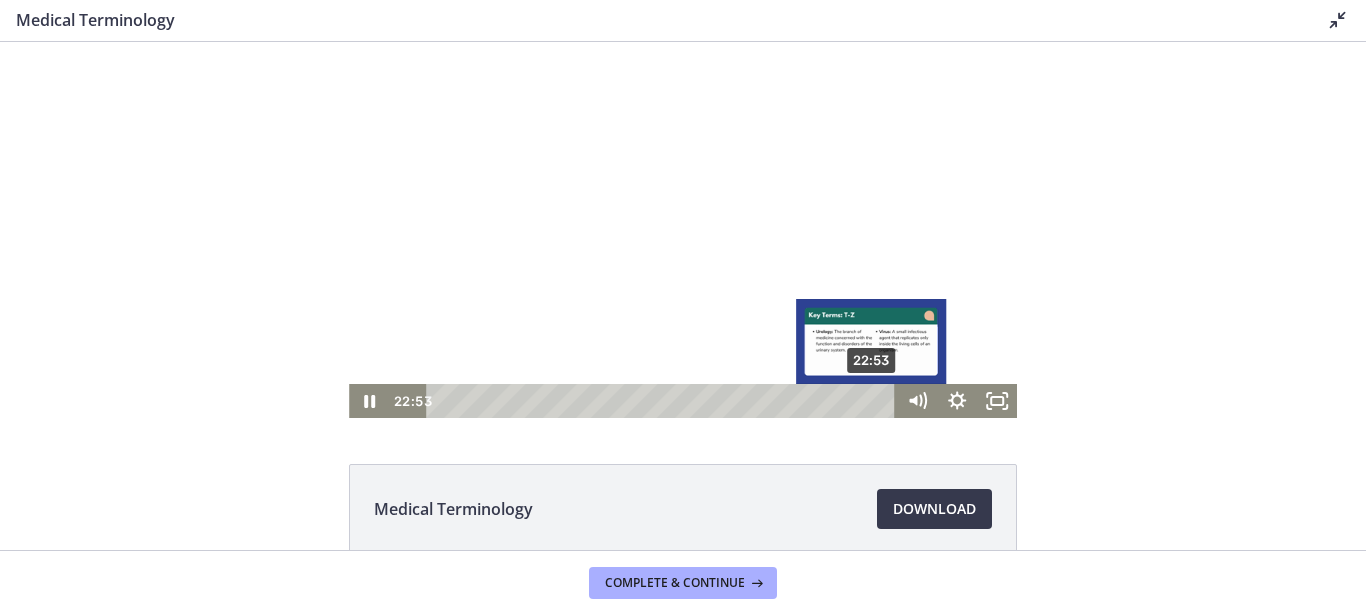 click on "22:53" at bounding box center [664, 401] 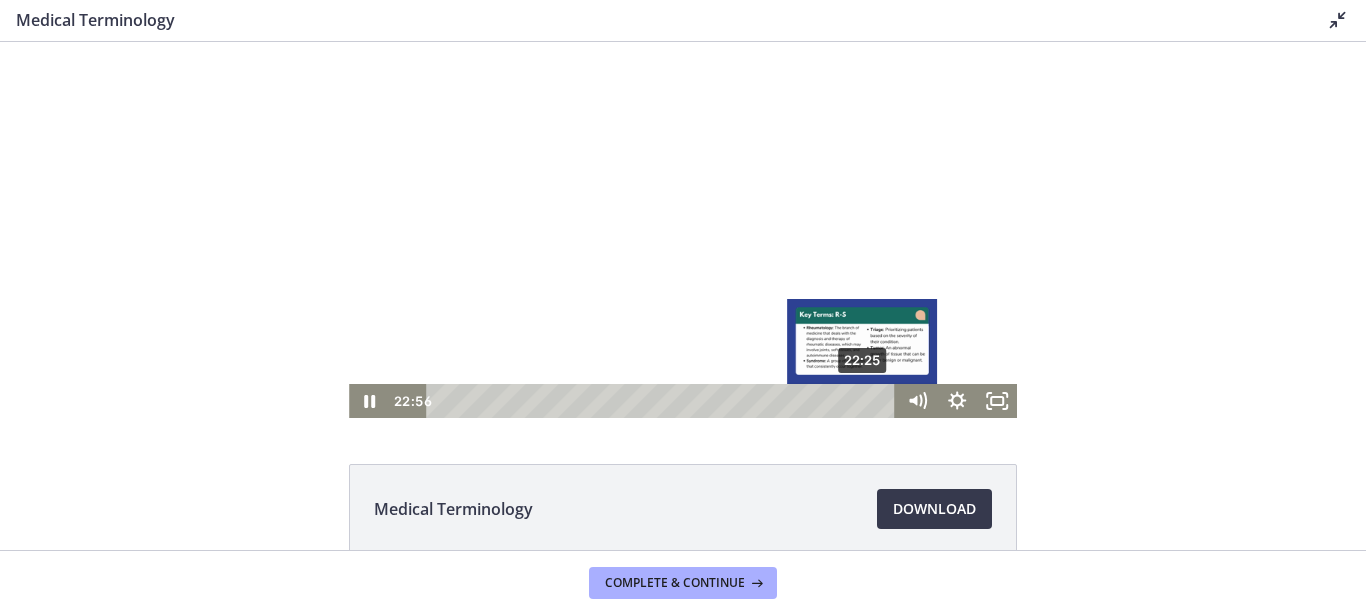 click on "22:25" at bounding box center [664, 401] 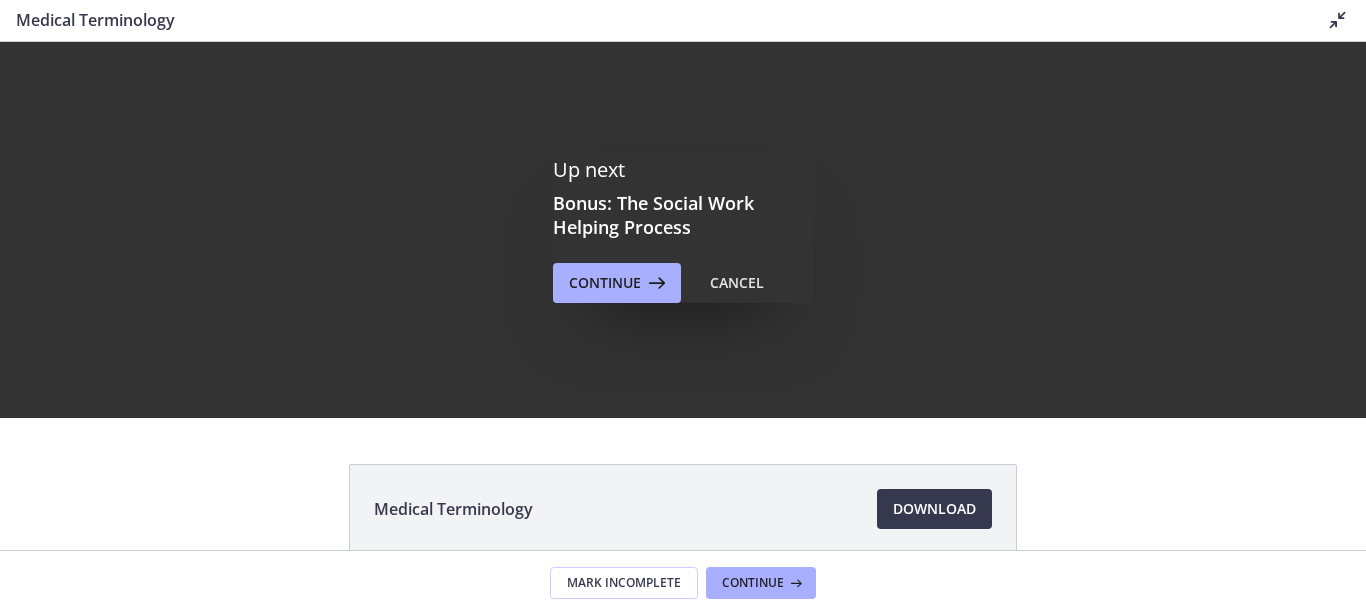 scroll, scrollTop: 0, scrollLeft: 0, axis: both 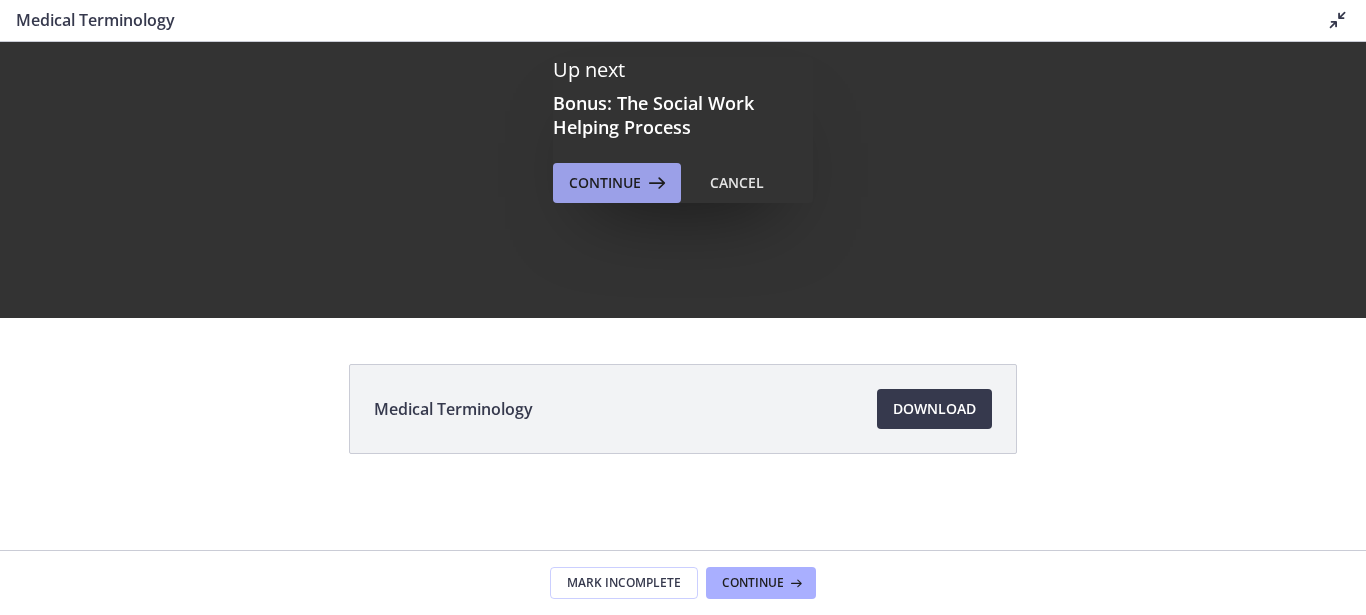 click on "Continue" at bounding box center [605, 183] 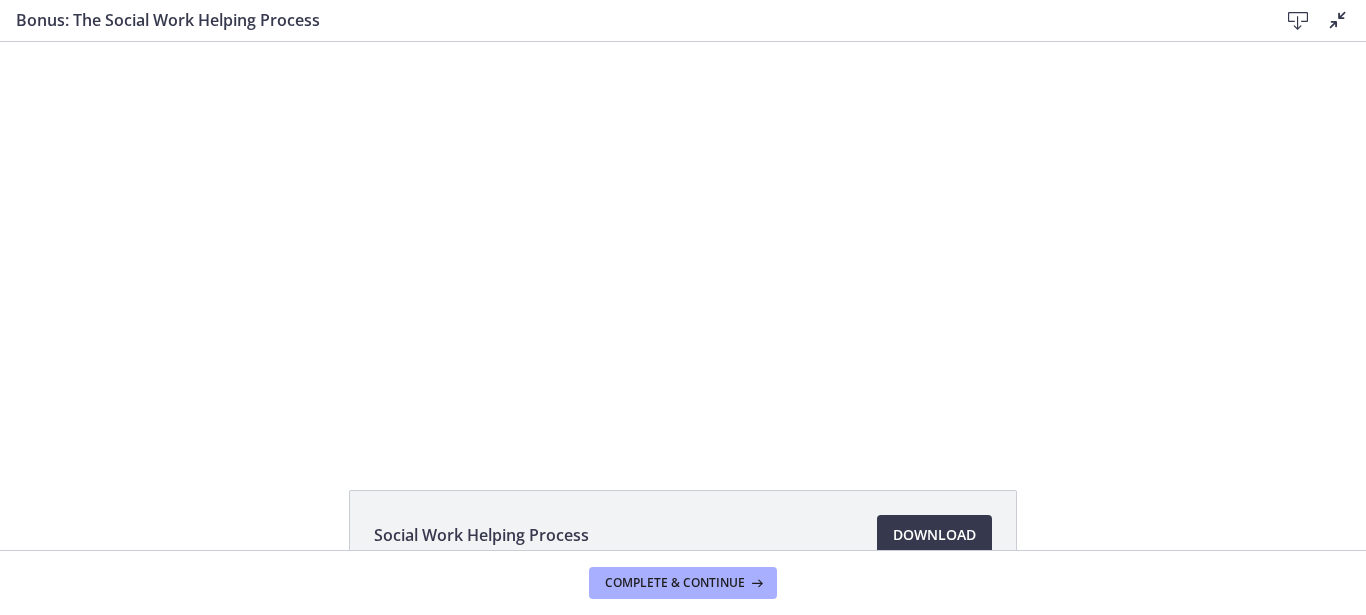 scroll, scrollTop: 0, scrollLeft: 0, axis: both 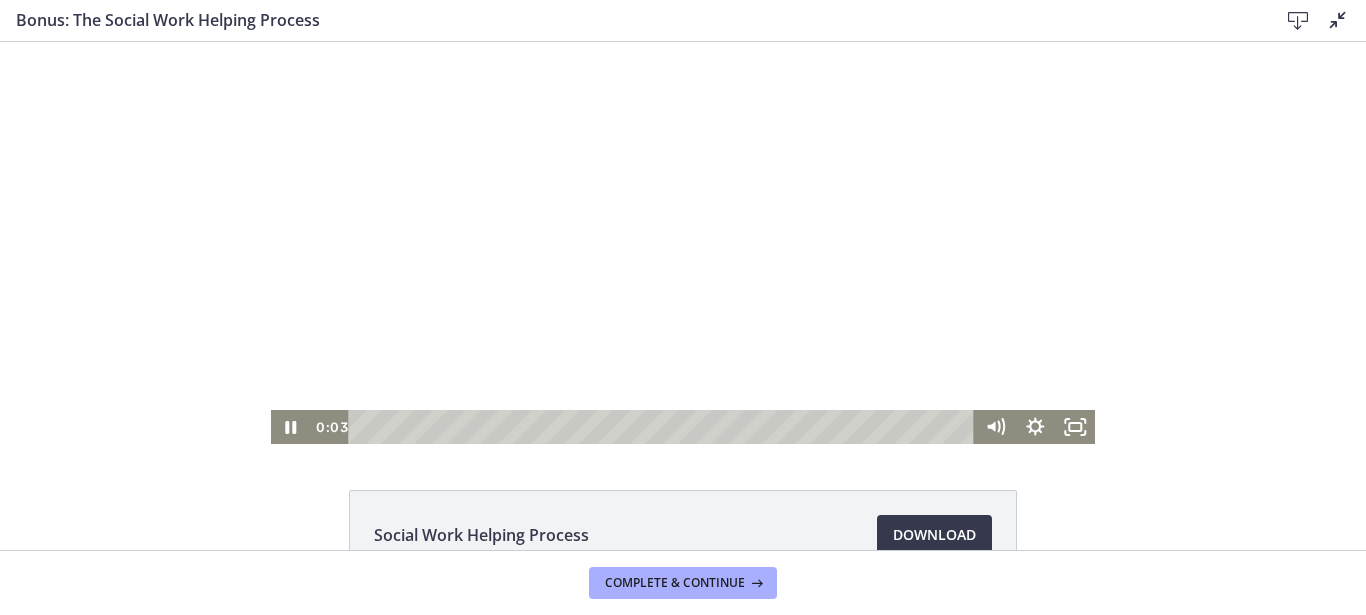 click at bounding box center [683, 243] 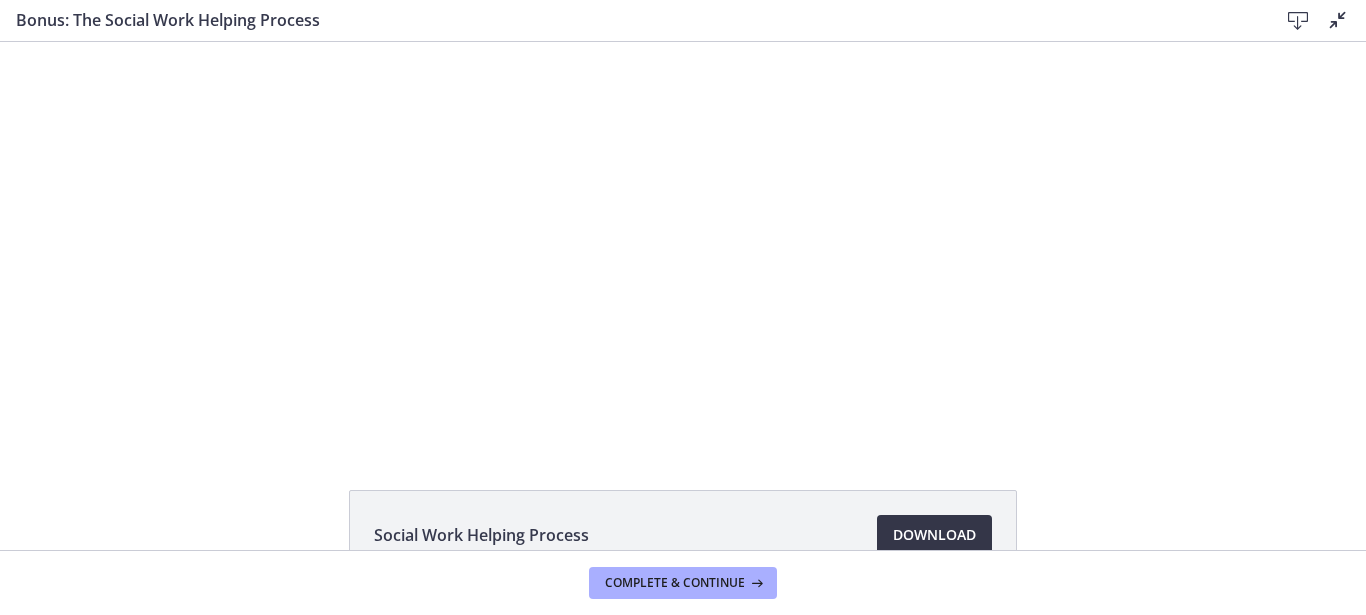 click on "Download
Opens in a new window" at bounding box center (934, 535) 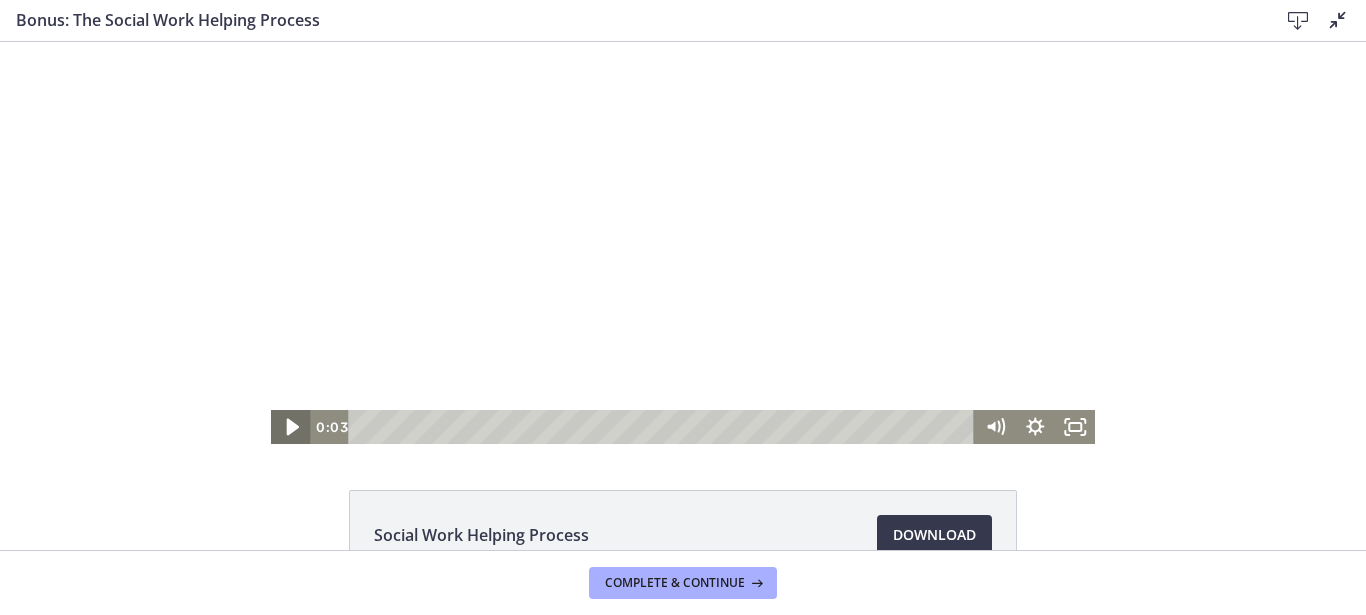 click 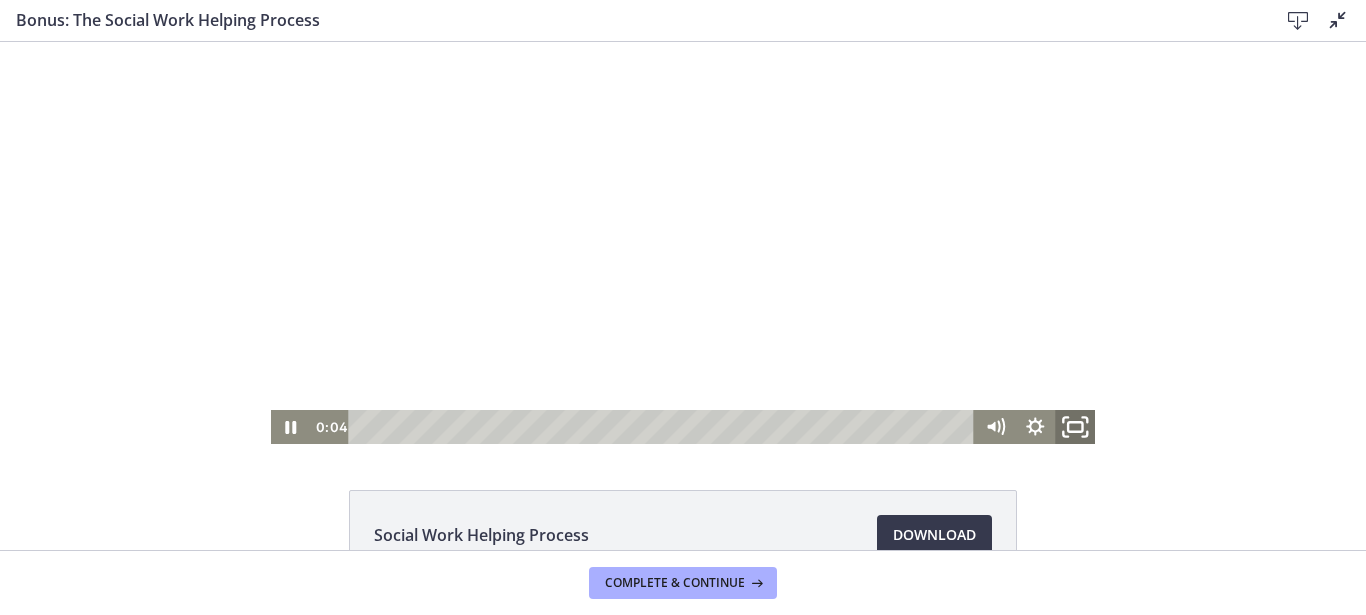 click 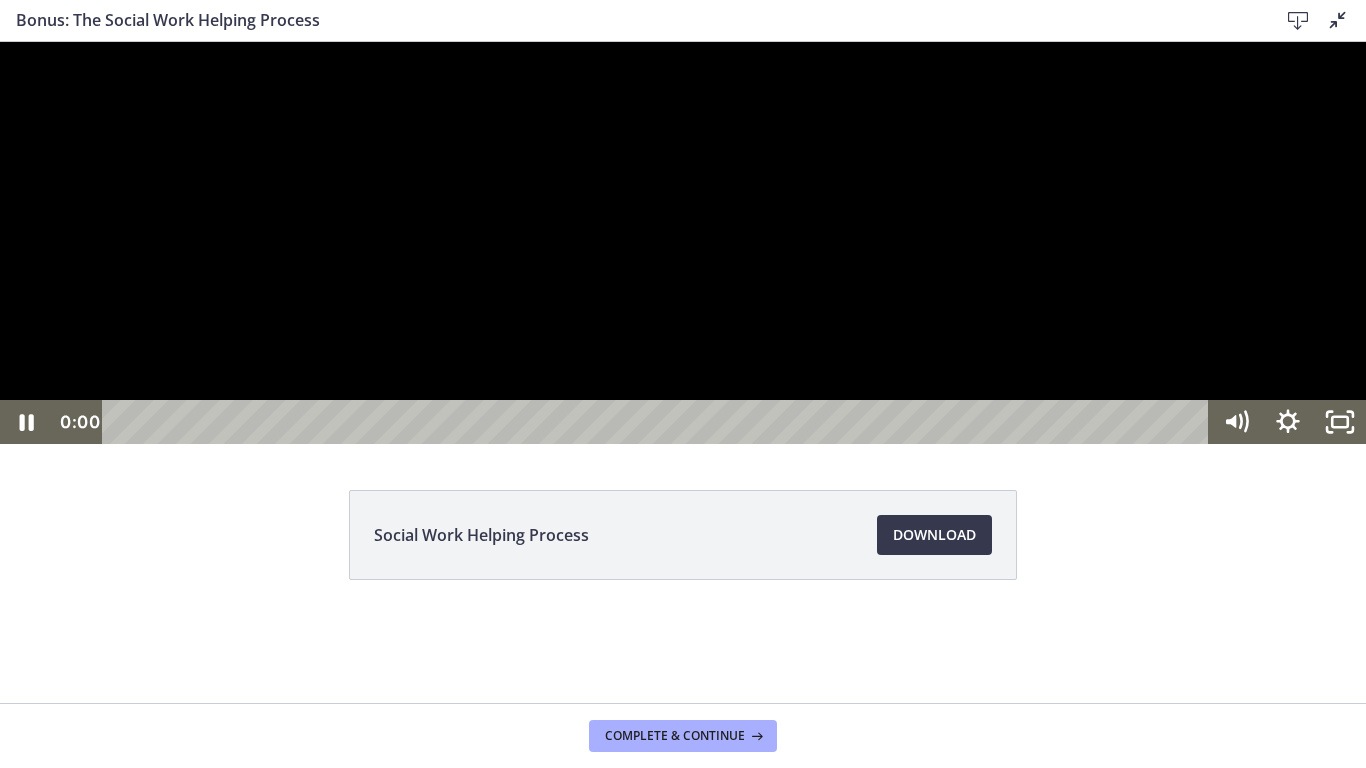 drag, startPoint x: 124, startPoint y: 791, endPoint x: 81, endPoint y: 791, distance: 43 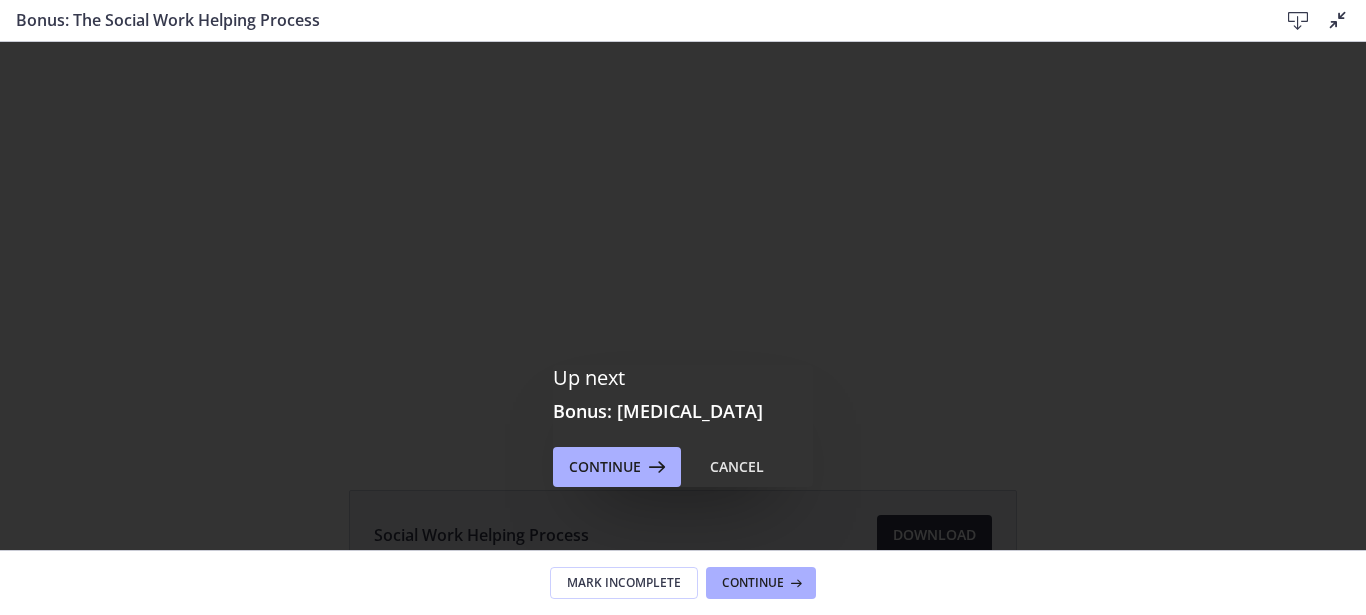 scroll, scrollTop: 0, scrollLeft: 0, axis: both 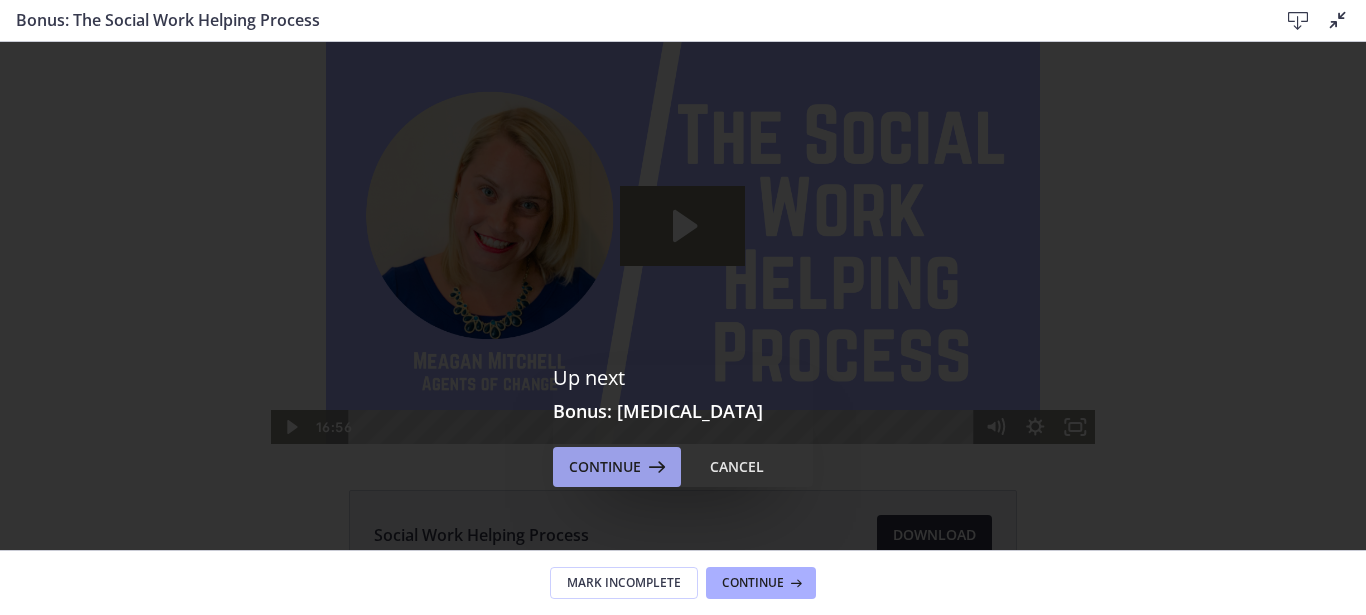 click on "Continue" at bounding box center [605, 467] 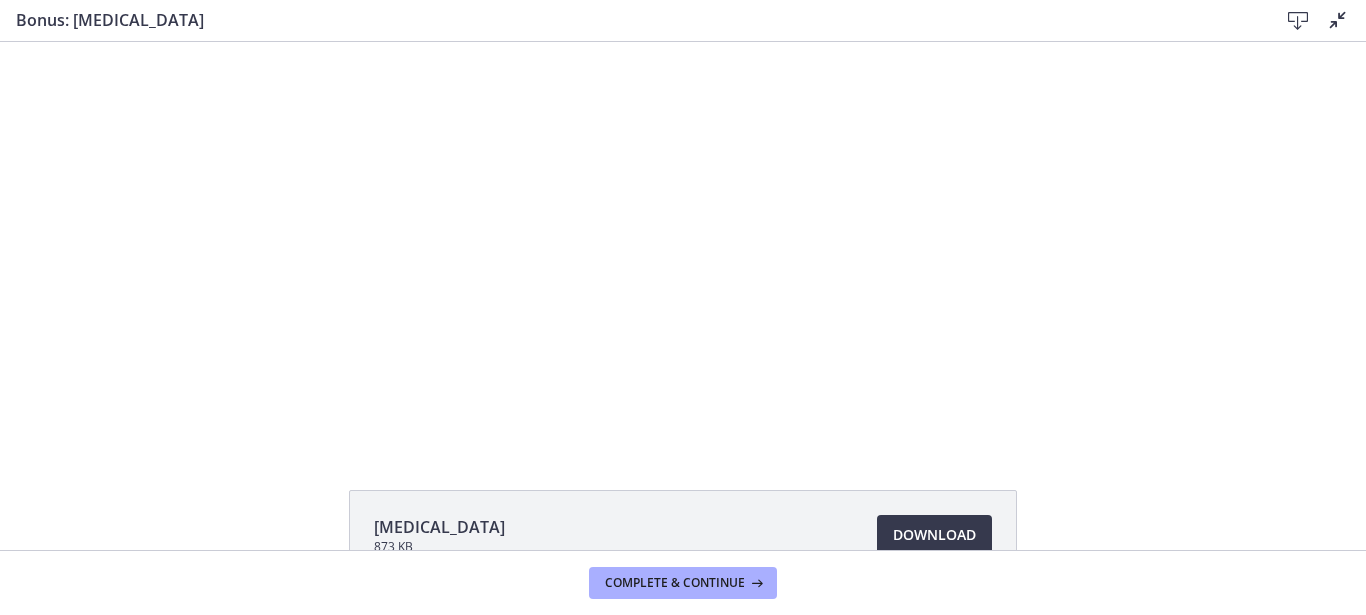 scroll, scrollTop: 0, scrollLeft: 0, axis: both 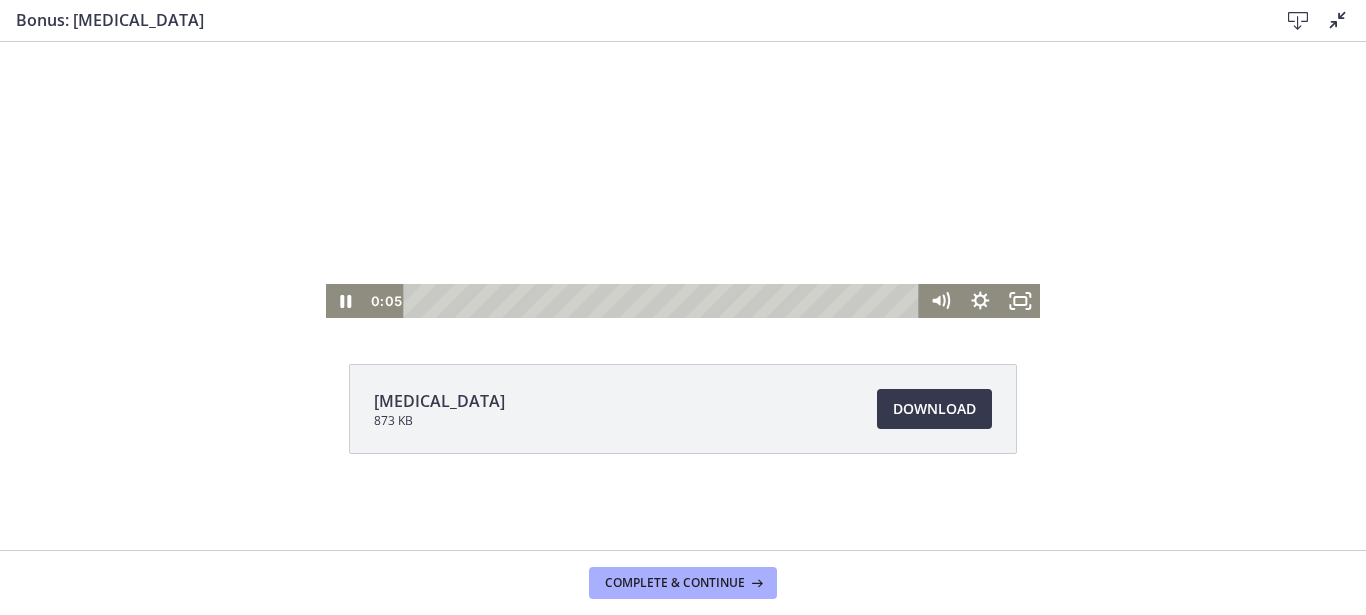 click at bounding box center (683, 117) 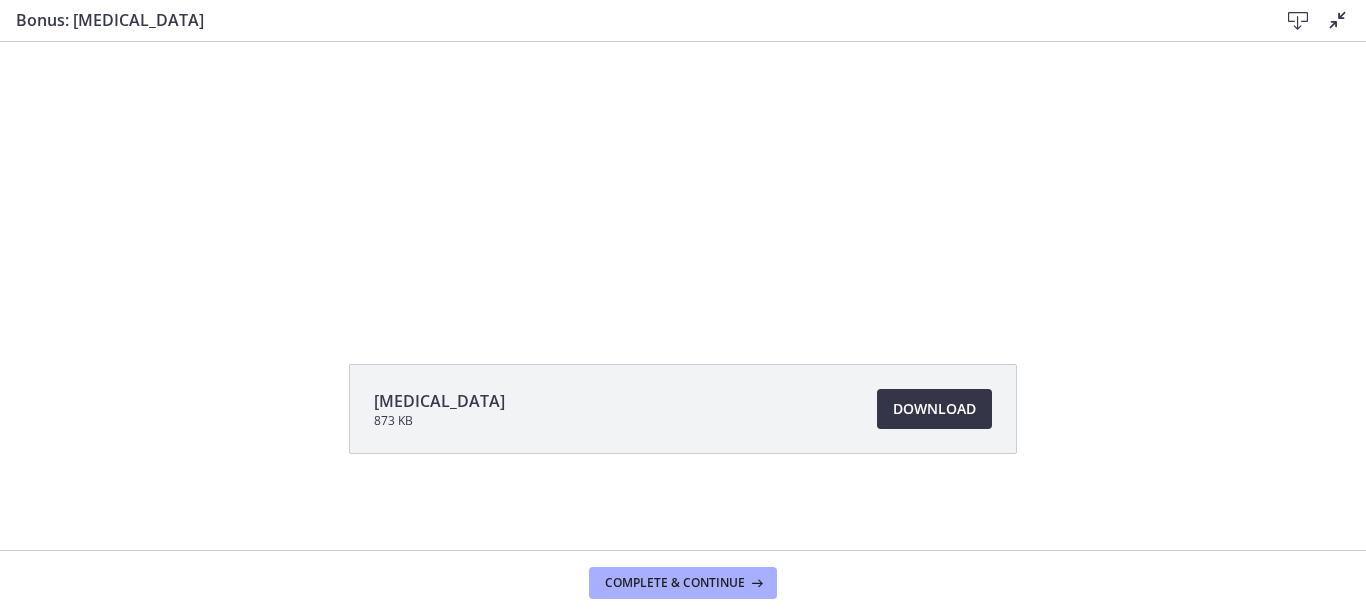 click on "Download
Opens in a new window" at bounding box center (934, 409) 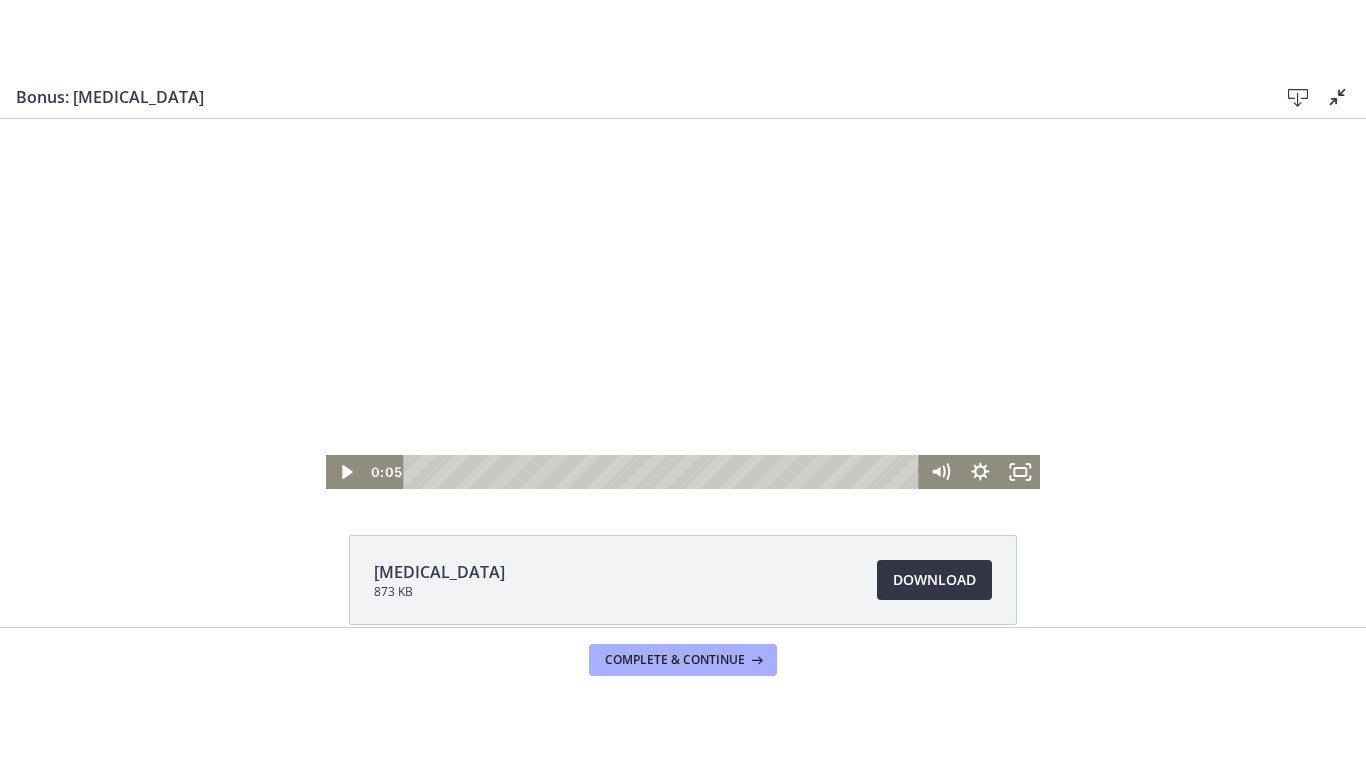 scroll, scrollTop: 0, scrollLeft: 0, axis: both 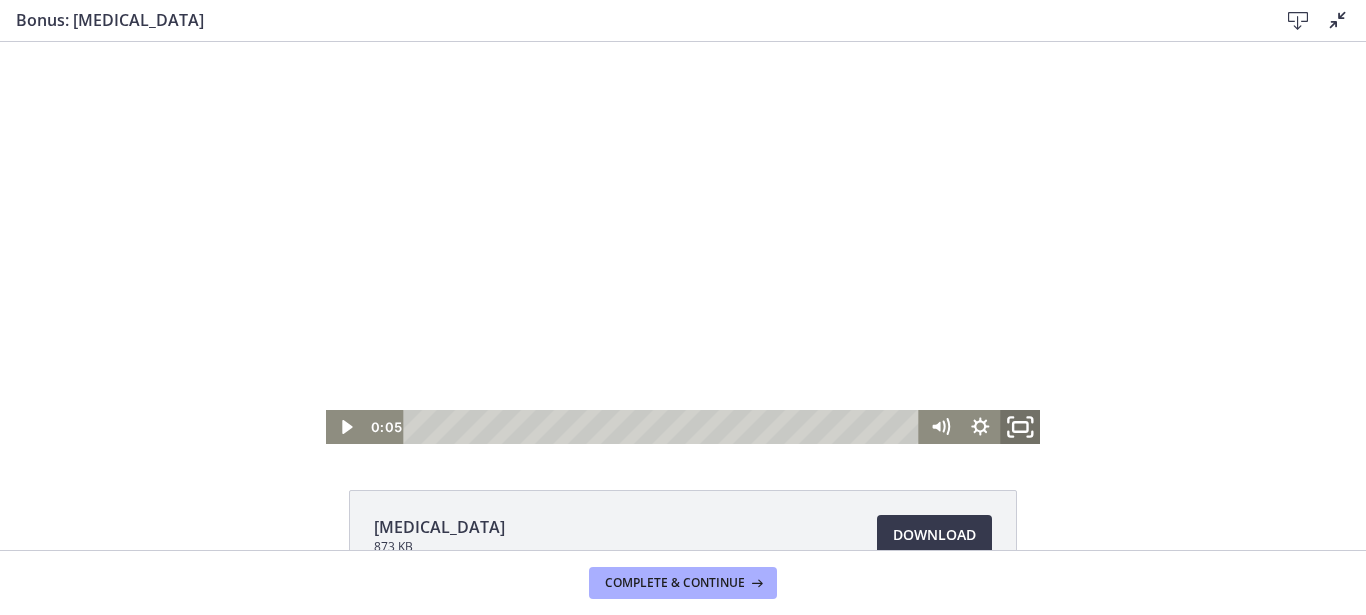 click 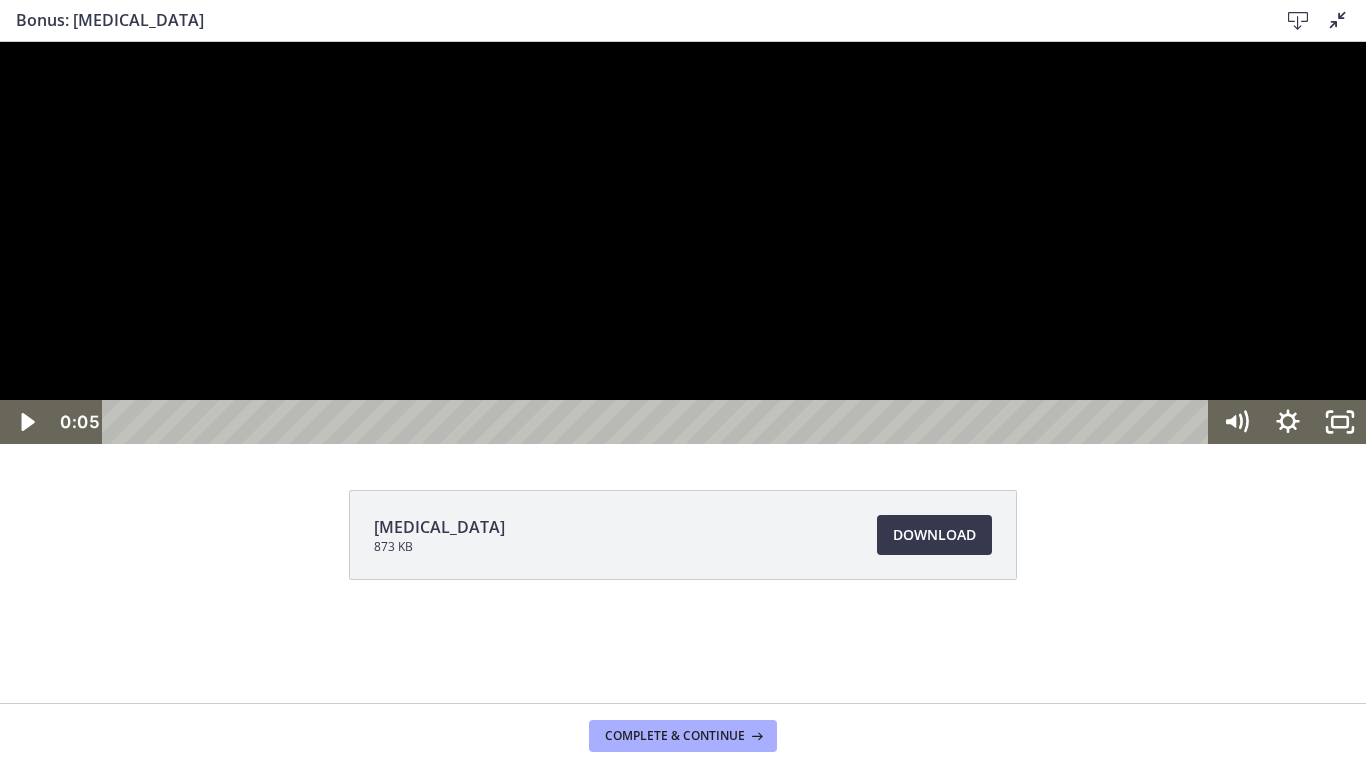 click at bounding box center (683, 243) 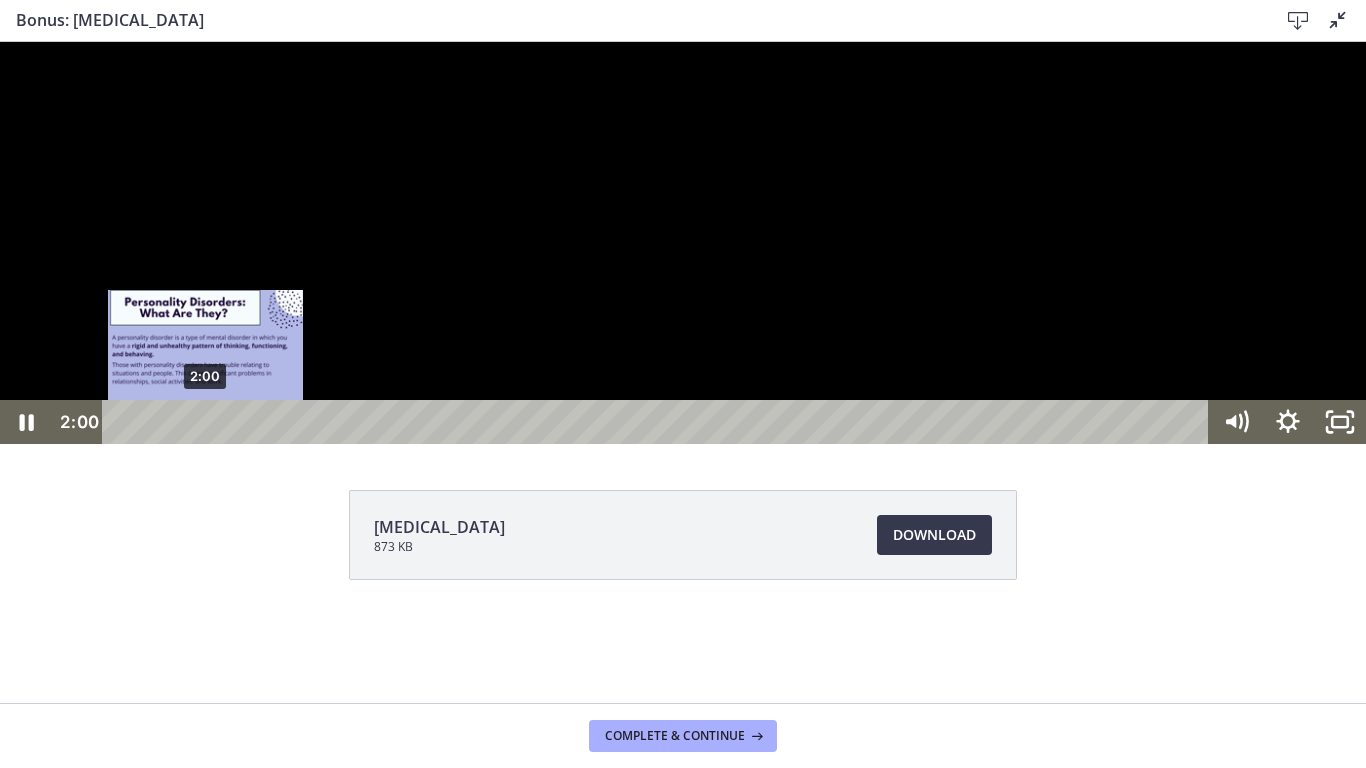 click on "2:00" at bounding box center [659, 422] 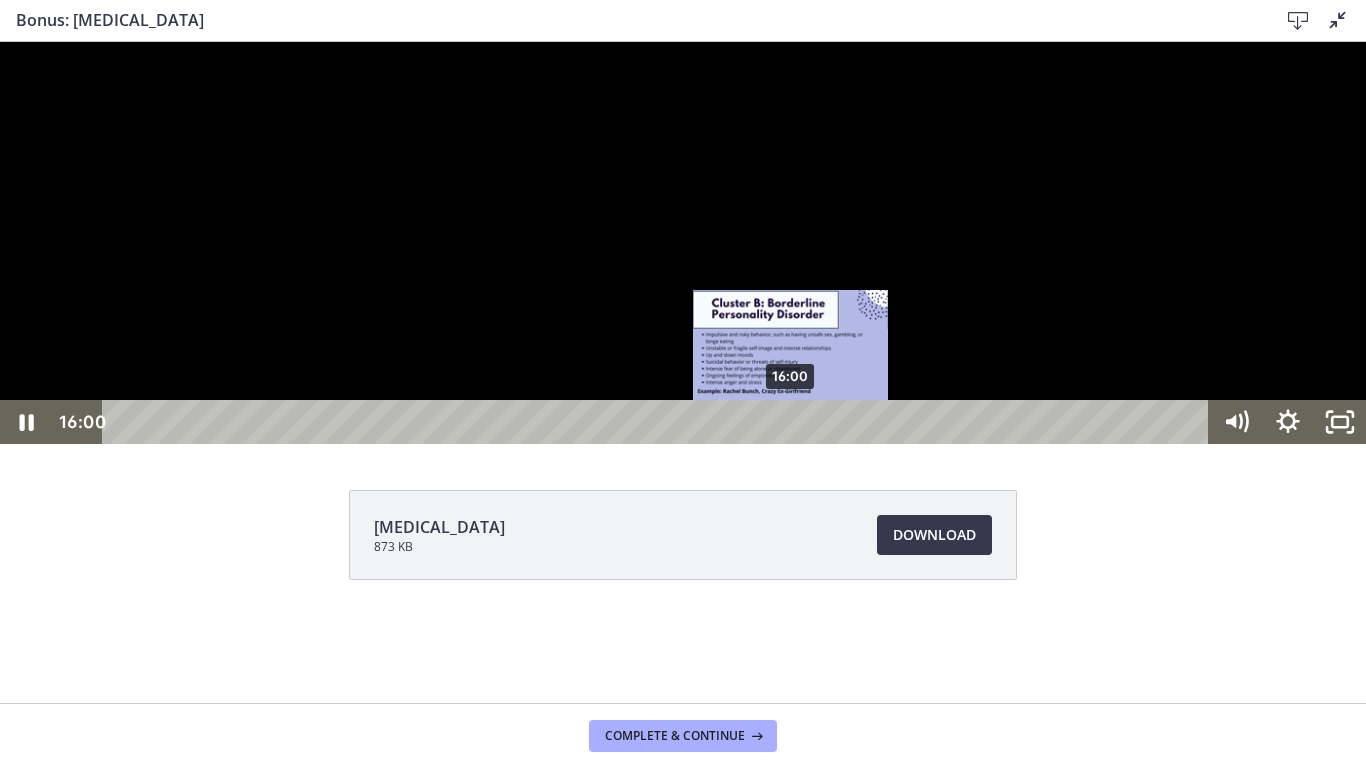 click on "16:00" at bounding box center [659, 422] 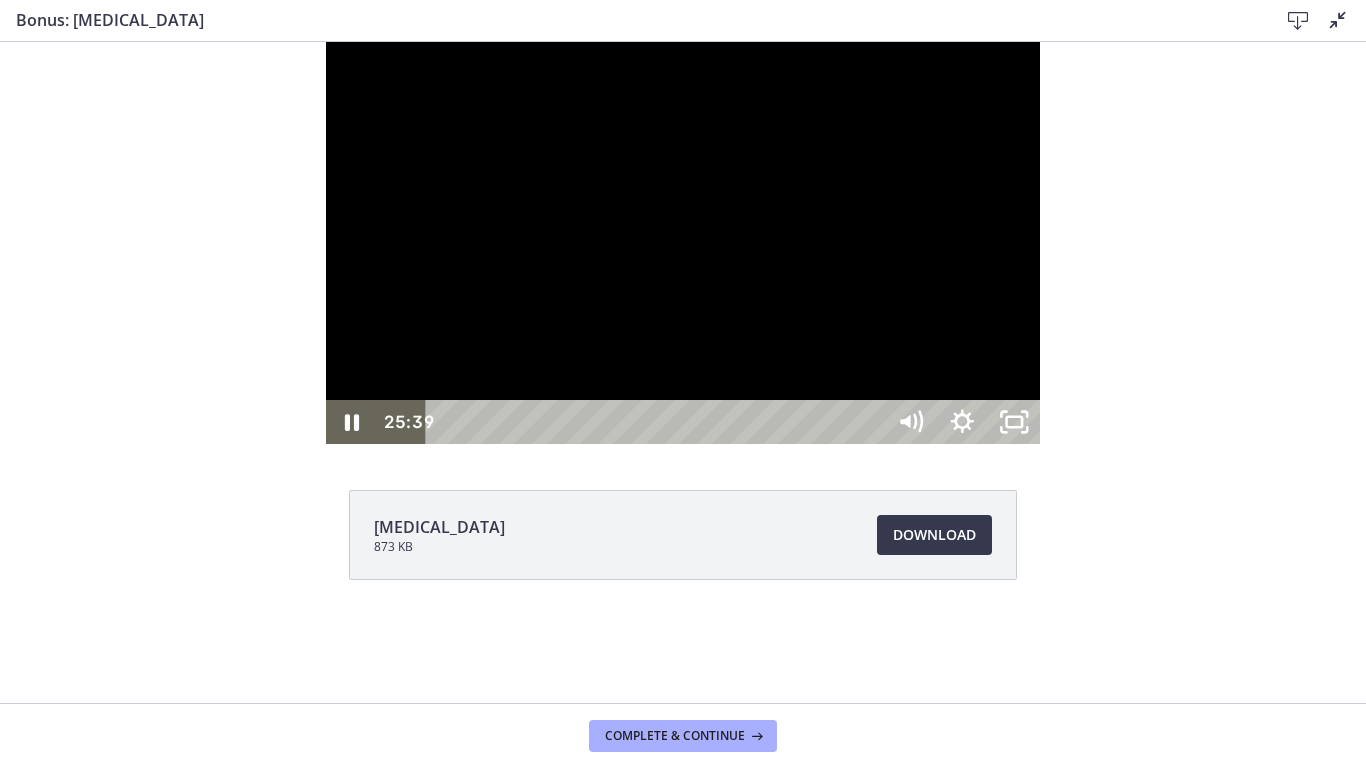 scroll, scrollTop: 0, scrollLeft: 0, axis: both 